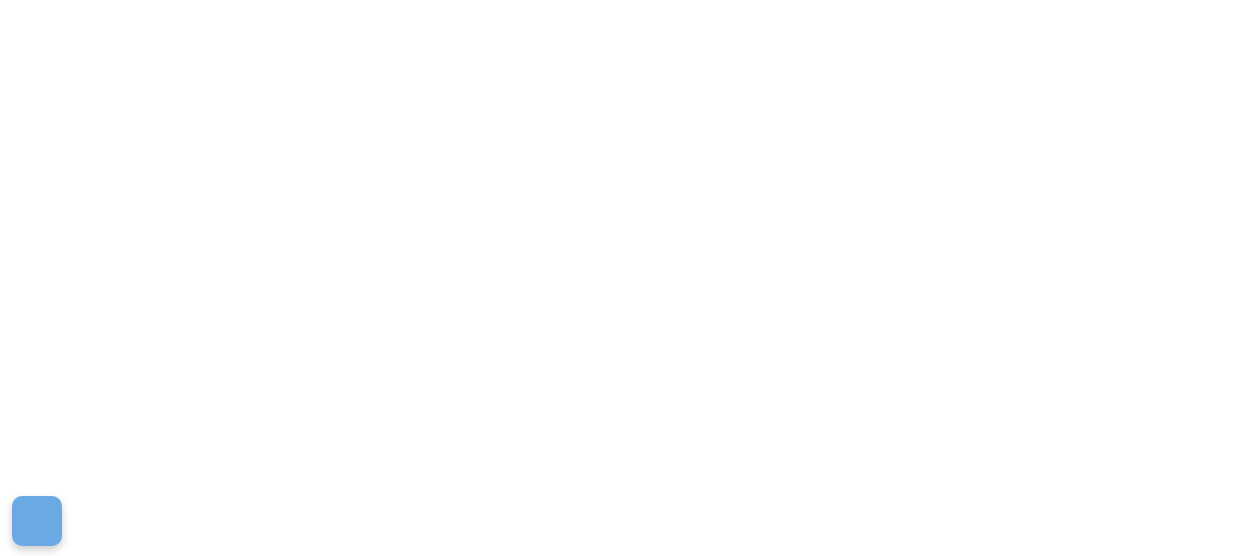 scroll, scrollTop: 0, scrollLeft: 0, axis: both 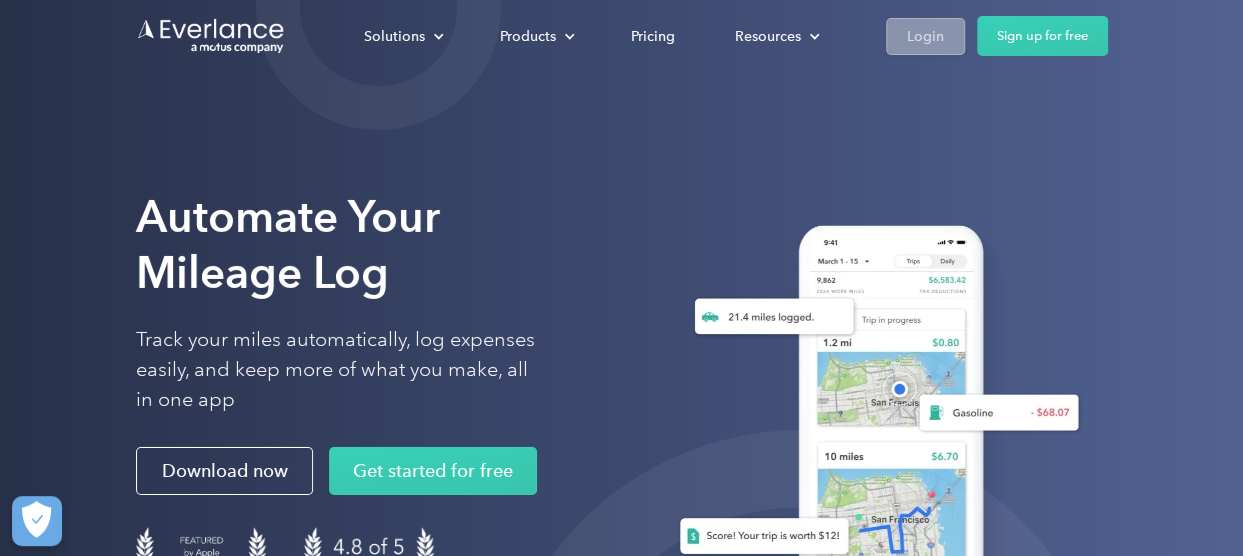 click on "Login" at bounding box center (925, 36) 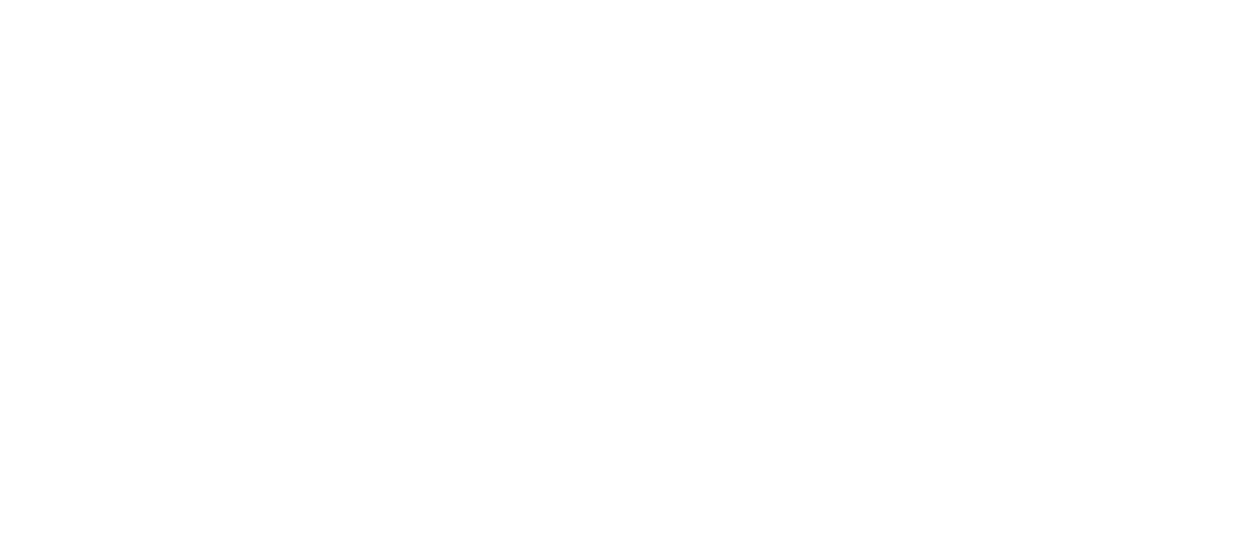scroll, scrollTop: 0, scrollLeft: 0, axis: both 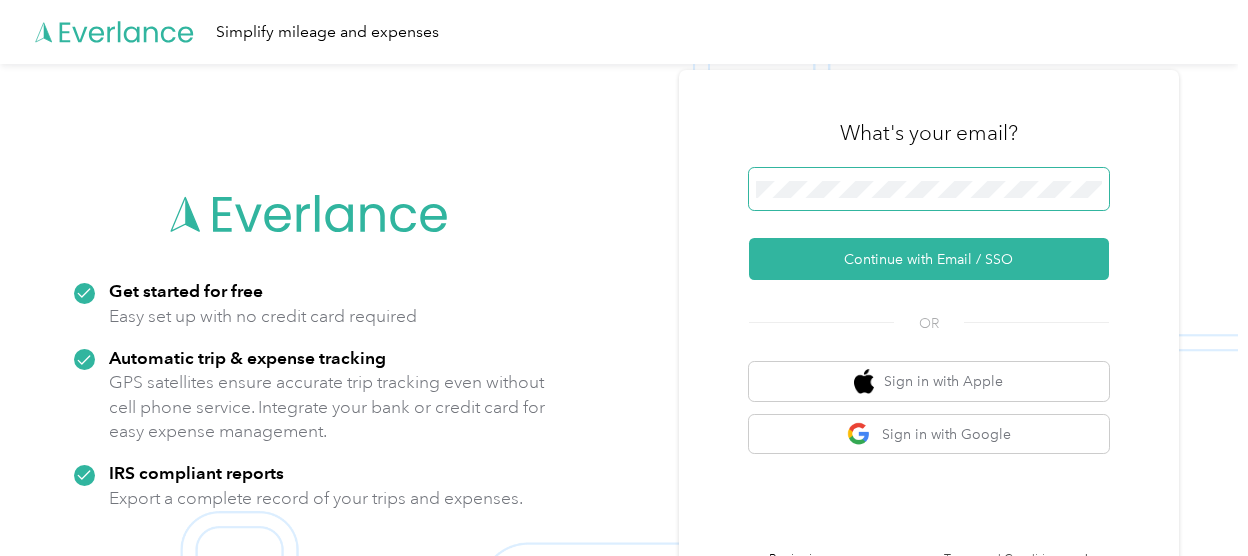click on "Continue with Email / SSO" at bounding box center [929, 259] 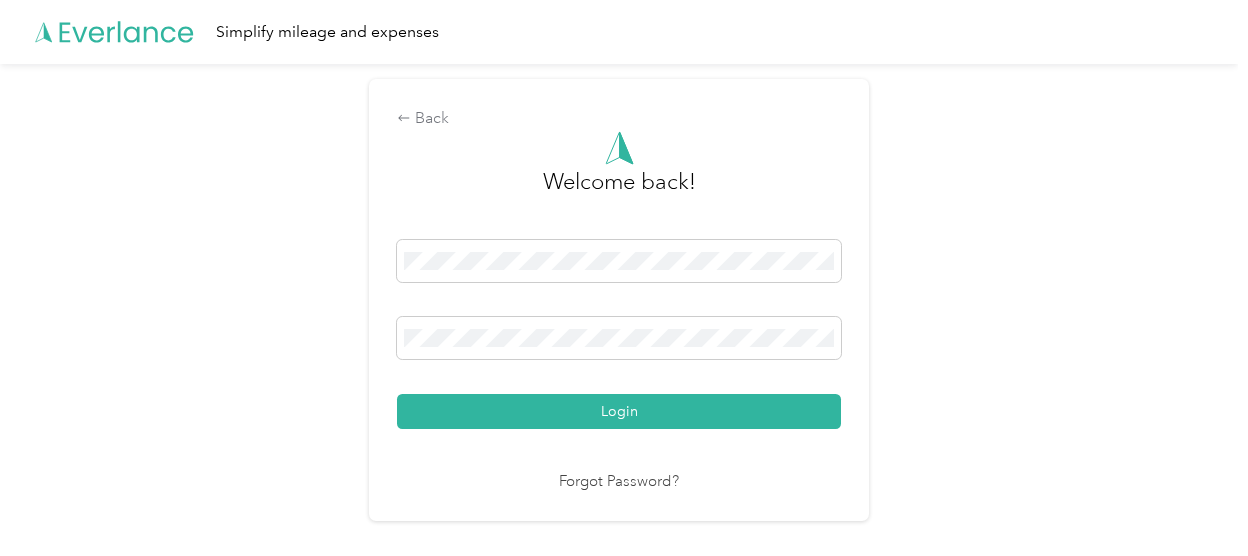 click on "Login" at bounding box center [619, 411] 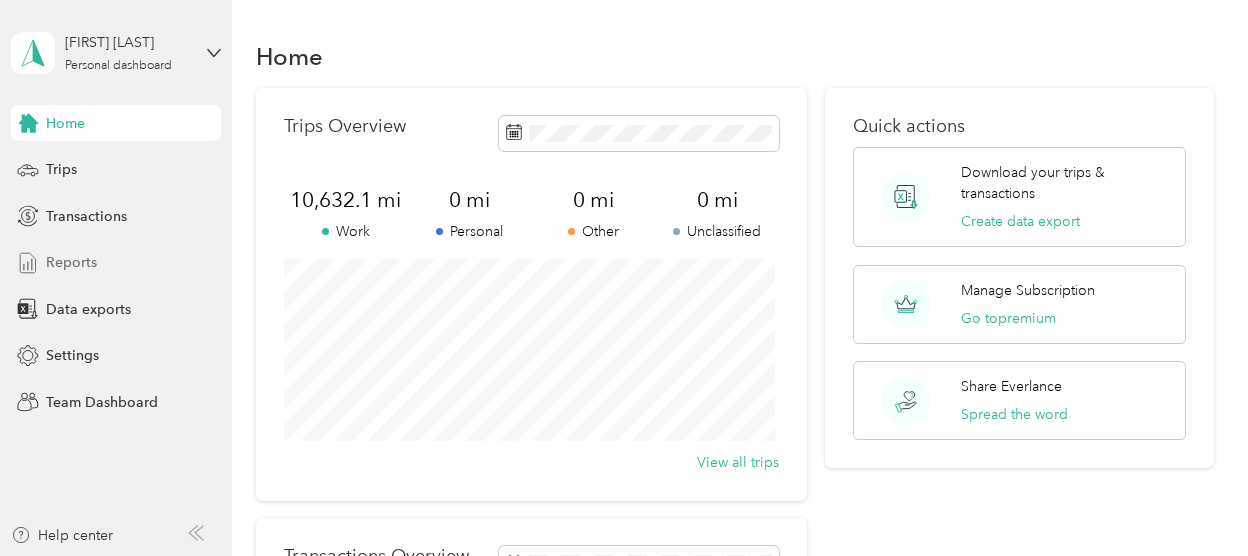 click on "Reports" at bounding box center (116, 263) 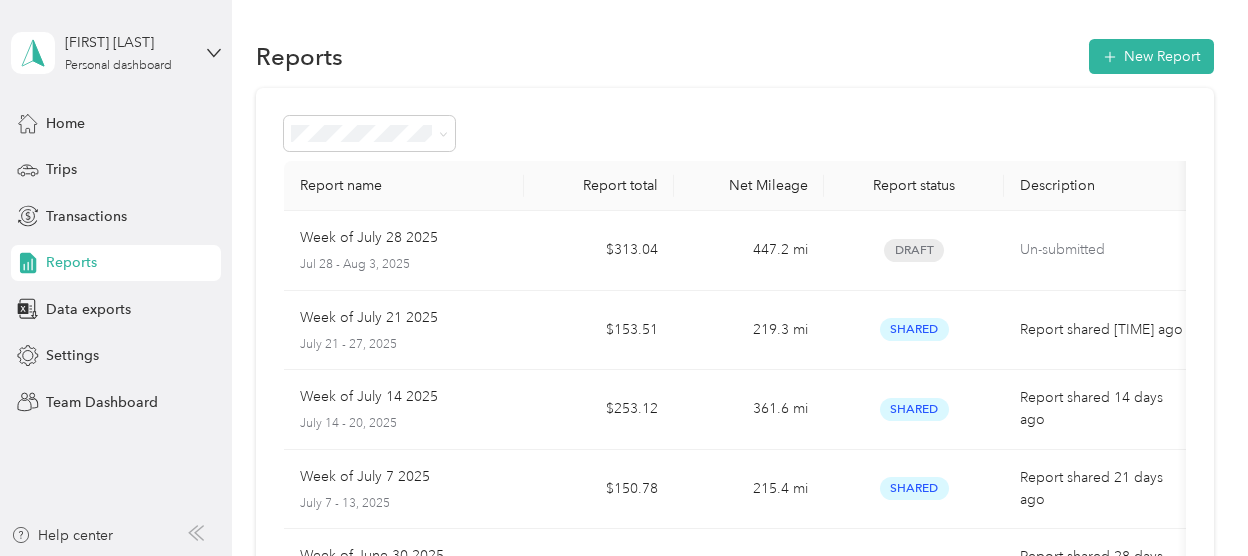 click on "$313.04" at bounding box center (599, 251) 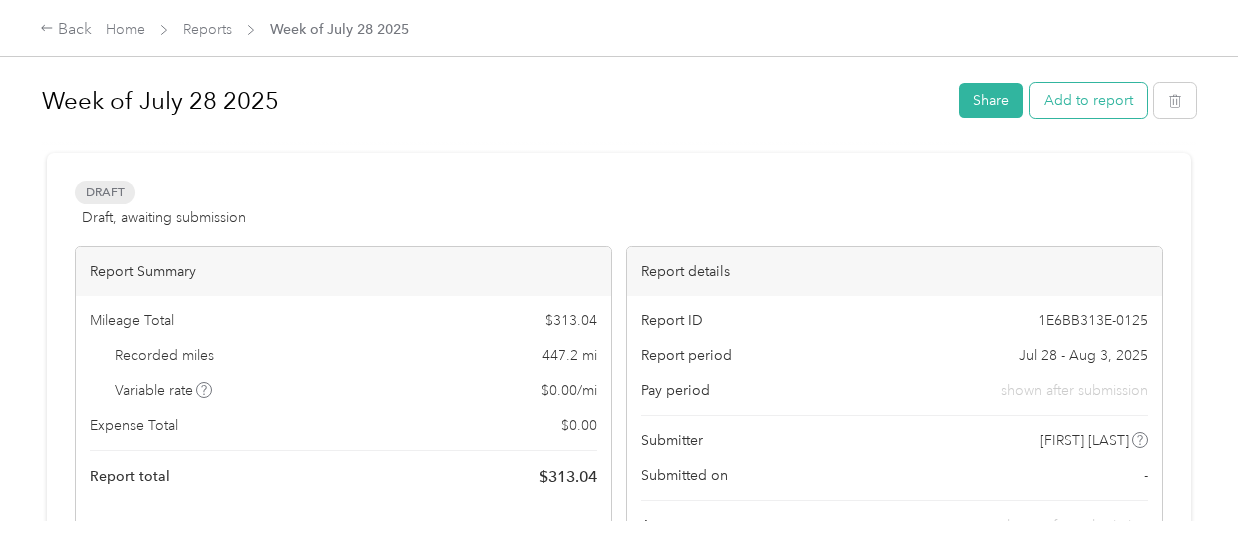 click on "Add to report" at bounding box center [1088, 100] 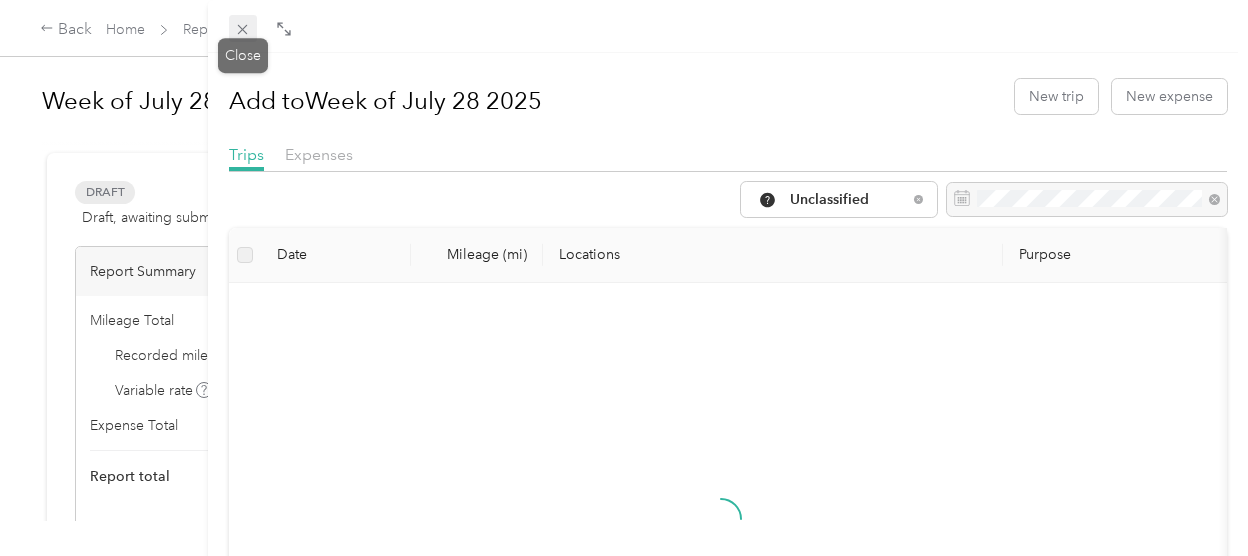 click at bounding box center (243, 29) 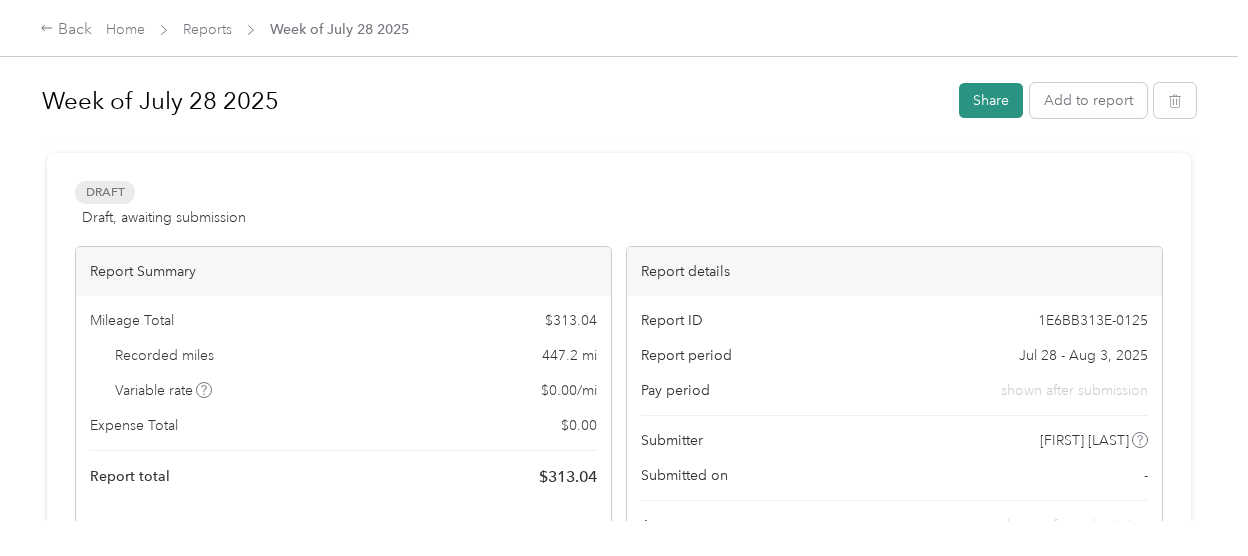 click on "Share" at bounding box center (991, 100) 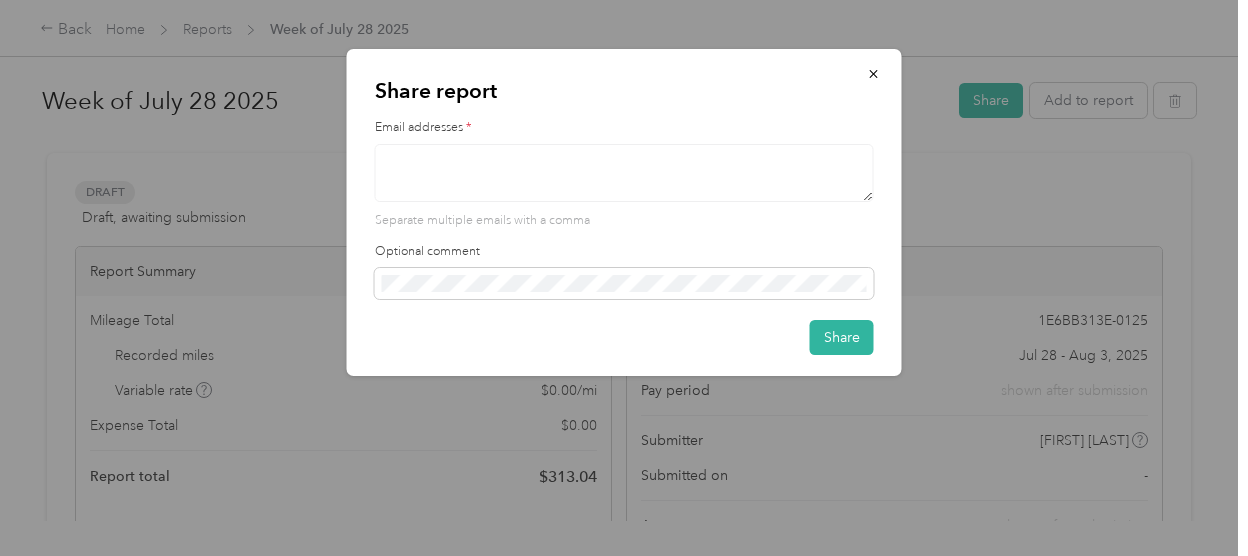 click at bounding box center [624, 173] 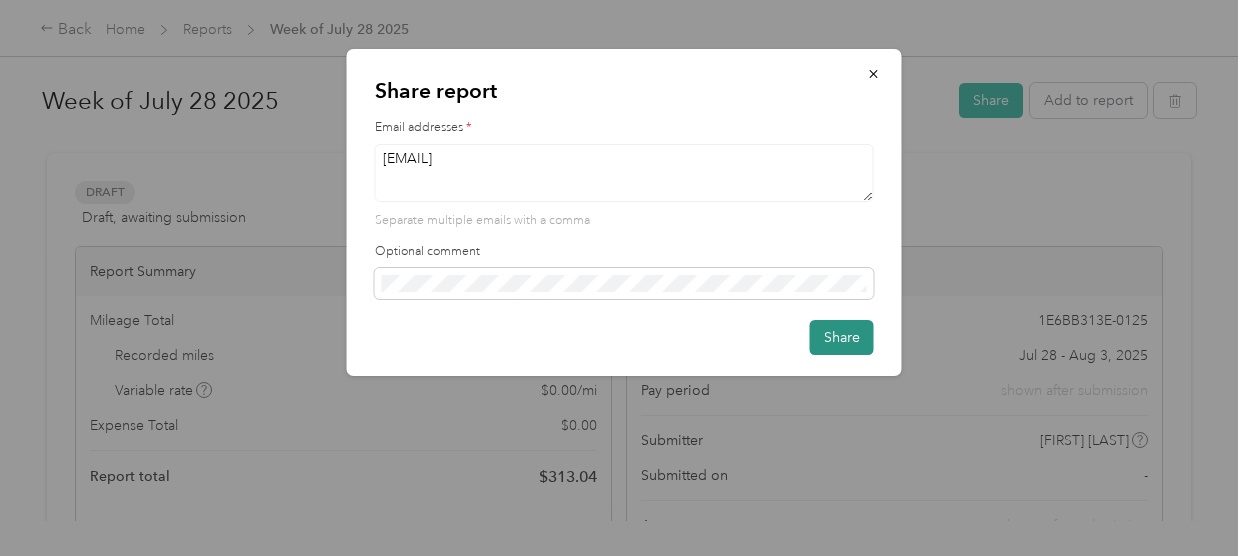 type on "[EMAIL]" 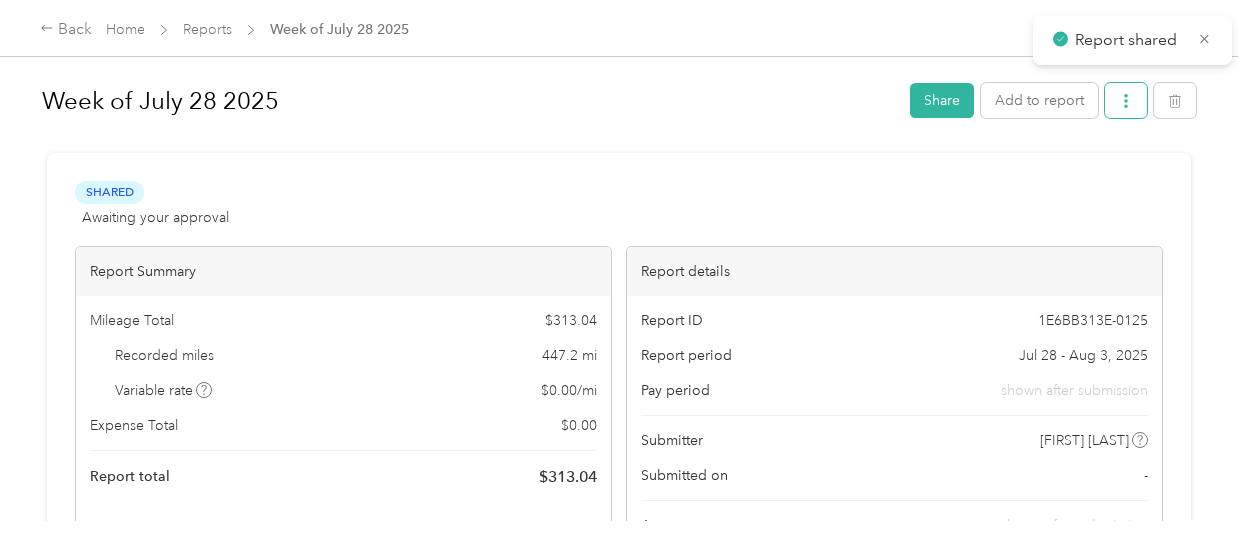 click at bounding box center [1126, 100] 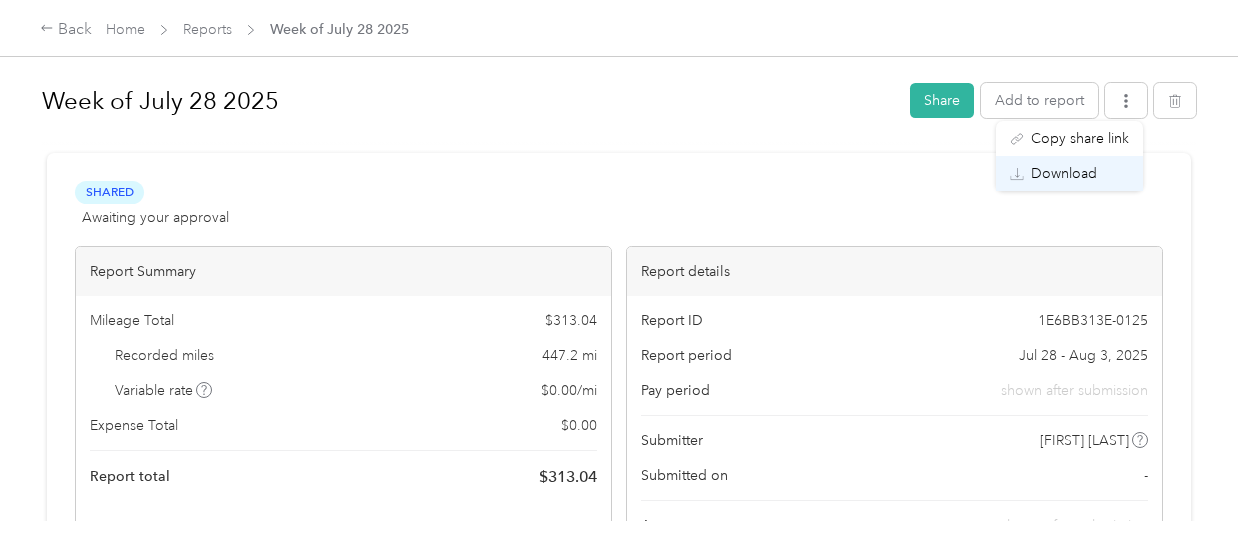 click on "Download" at bounding box center [1064, 173] 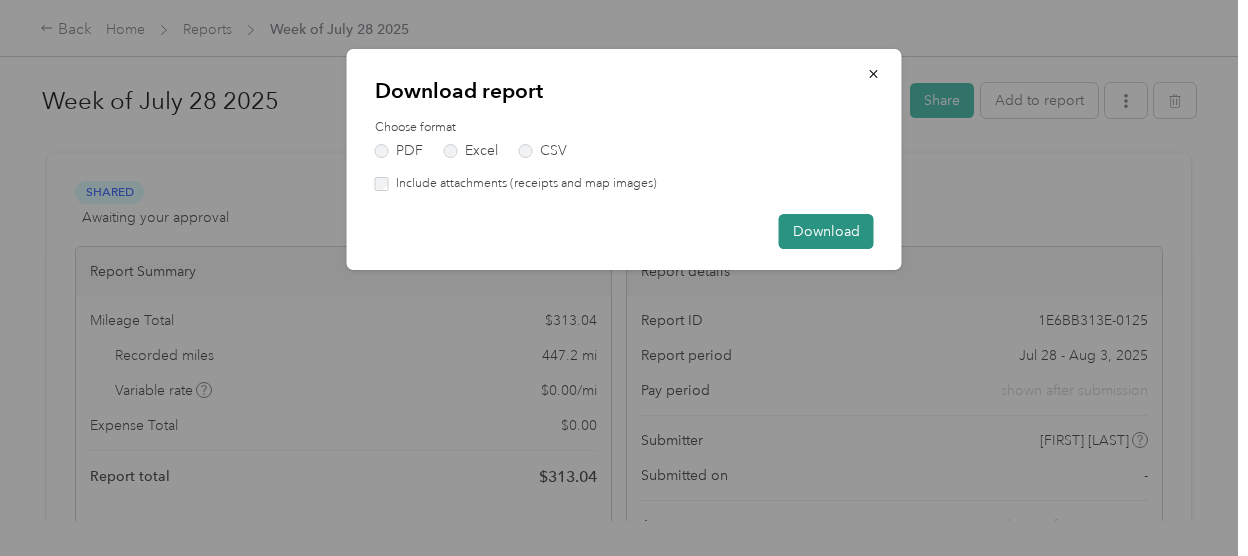 click on "Download" at bounding box center [826, 231] 